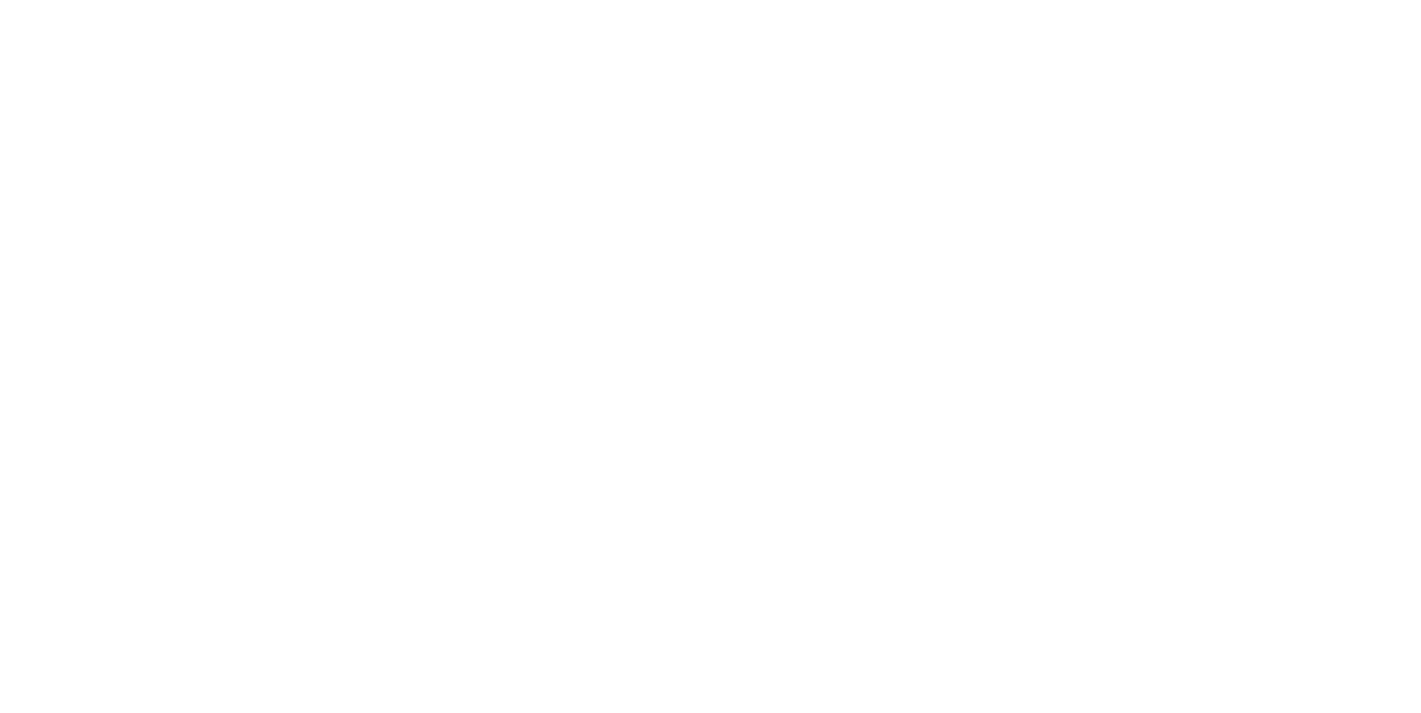 scroll, scrollTop: 0, scrollLeft: 0, axis: both 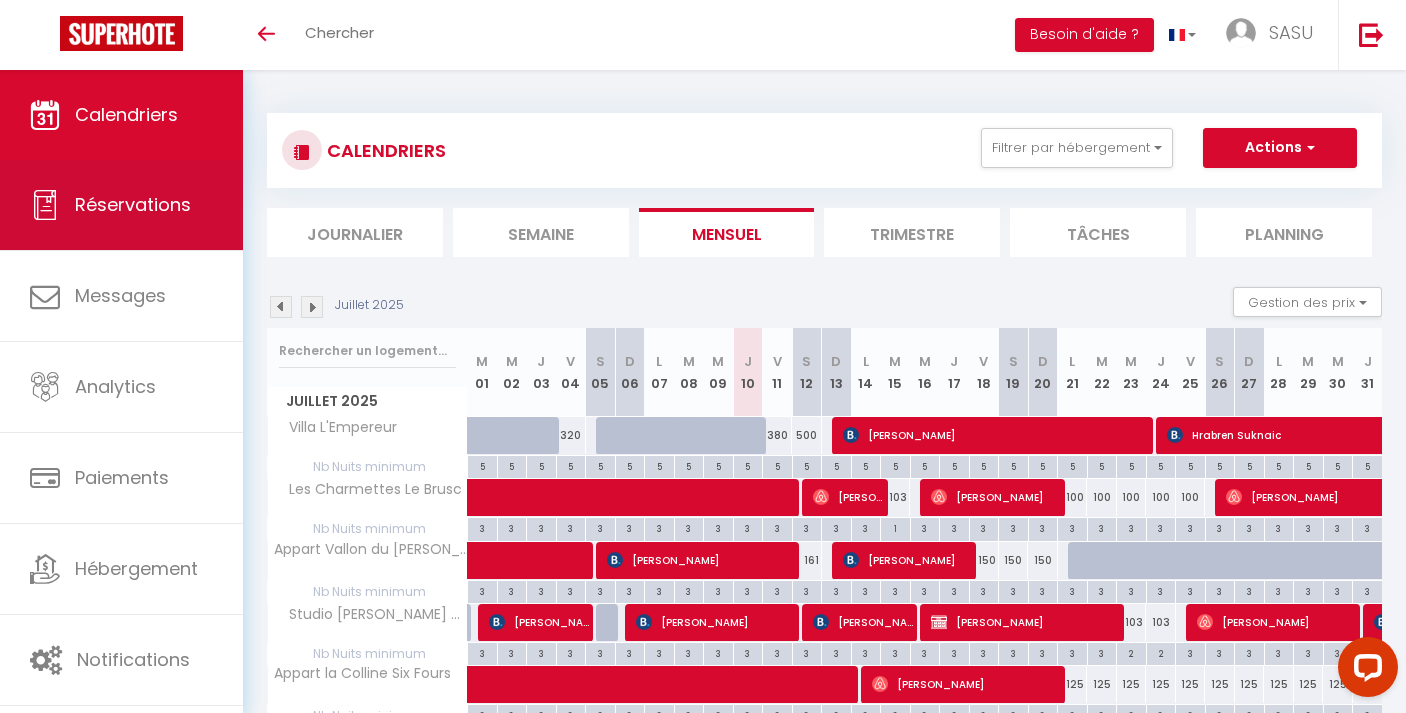click on "Réservations" at bounding box center [133, 204] 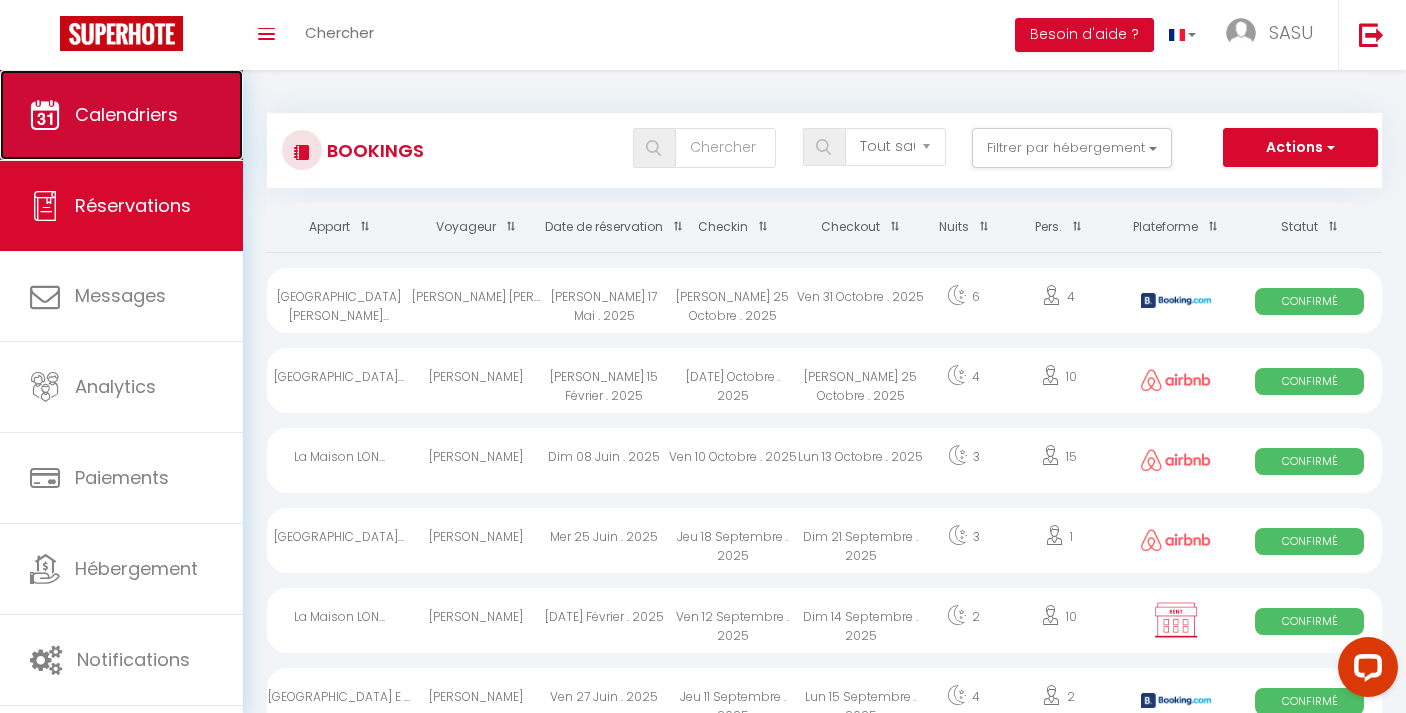 click on "Calendriers" at bounding box center (121, 115) 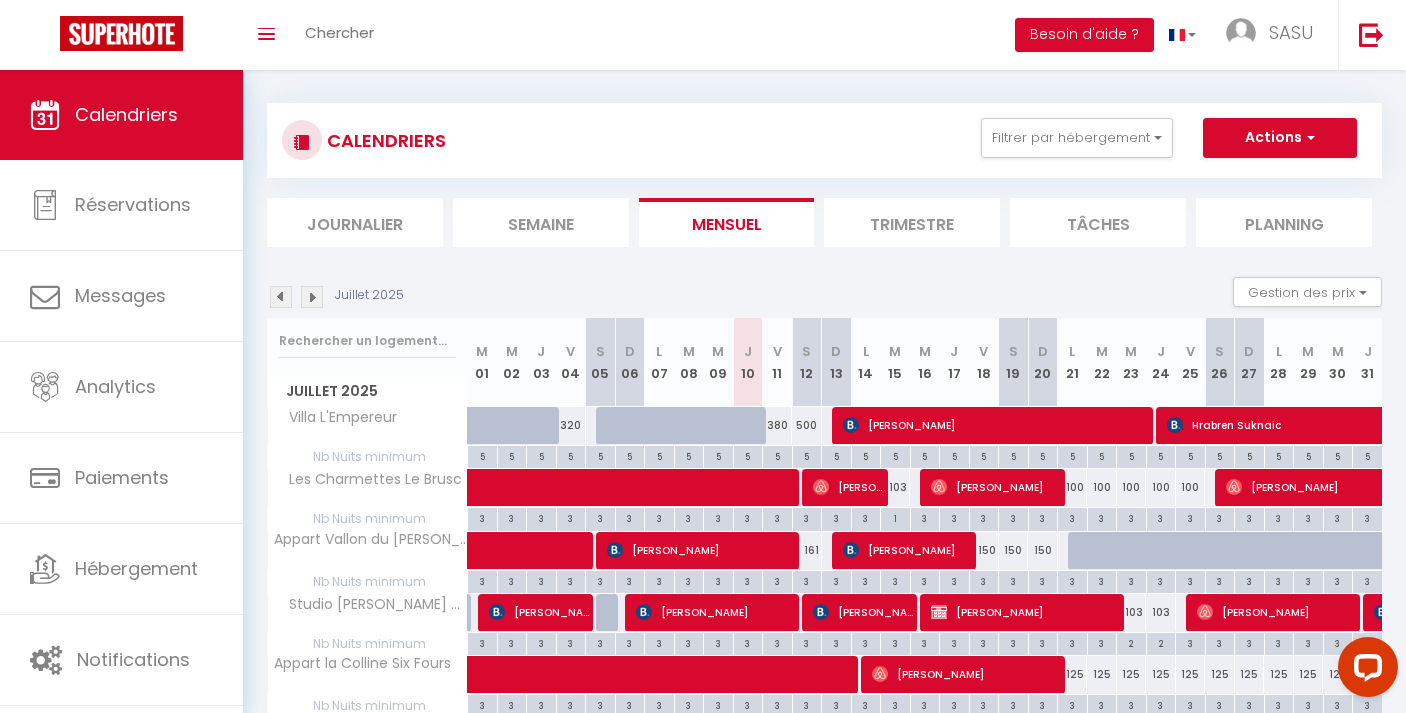 scroll, scrollTop: 27, scrollLeft: 0, axis: vertical 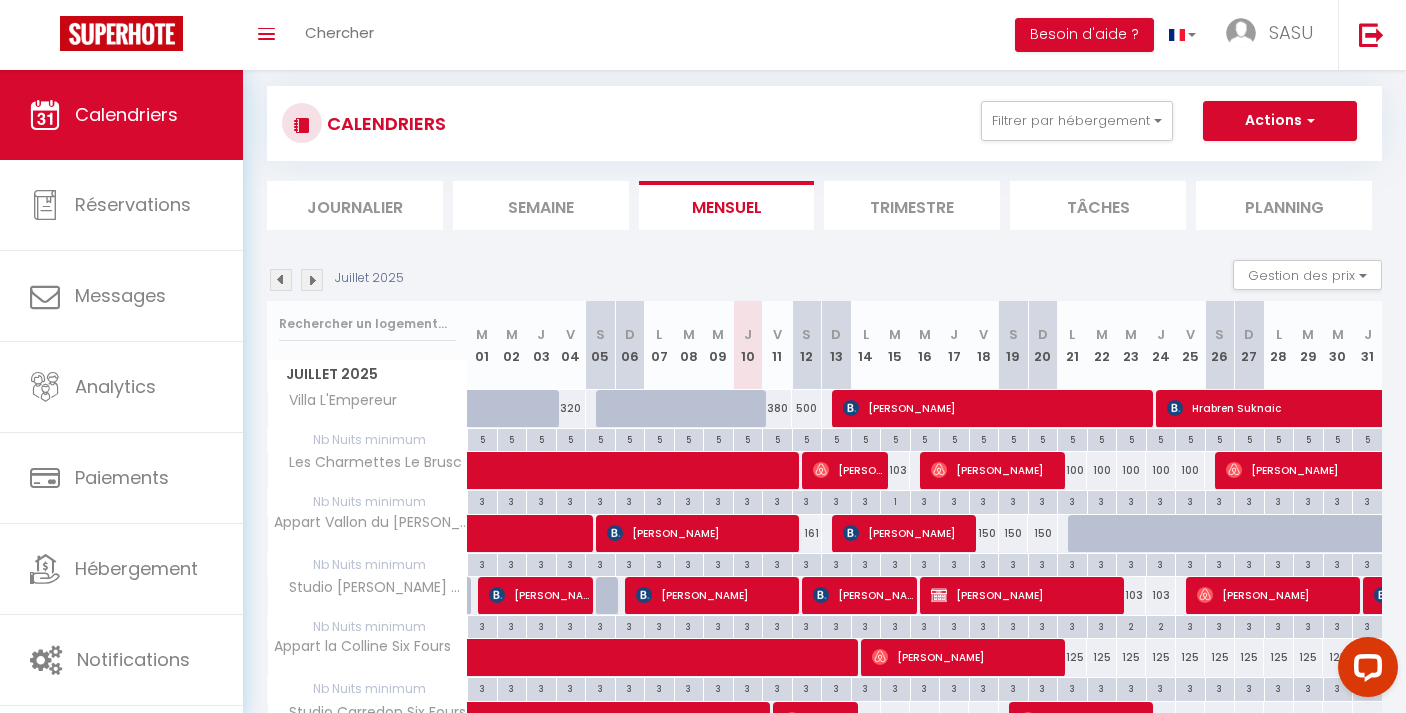 click on "Semaine" at bounding box center [541, 205] 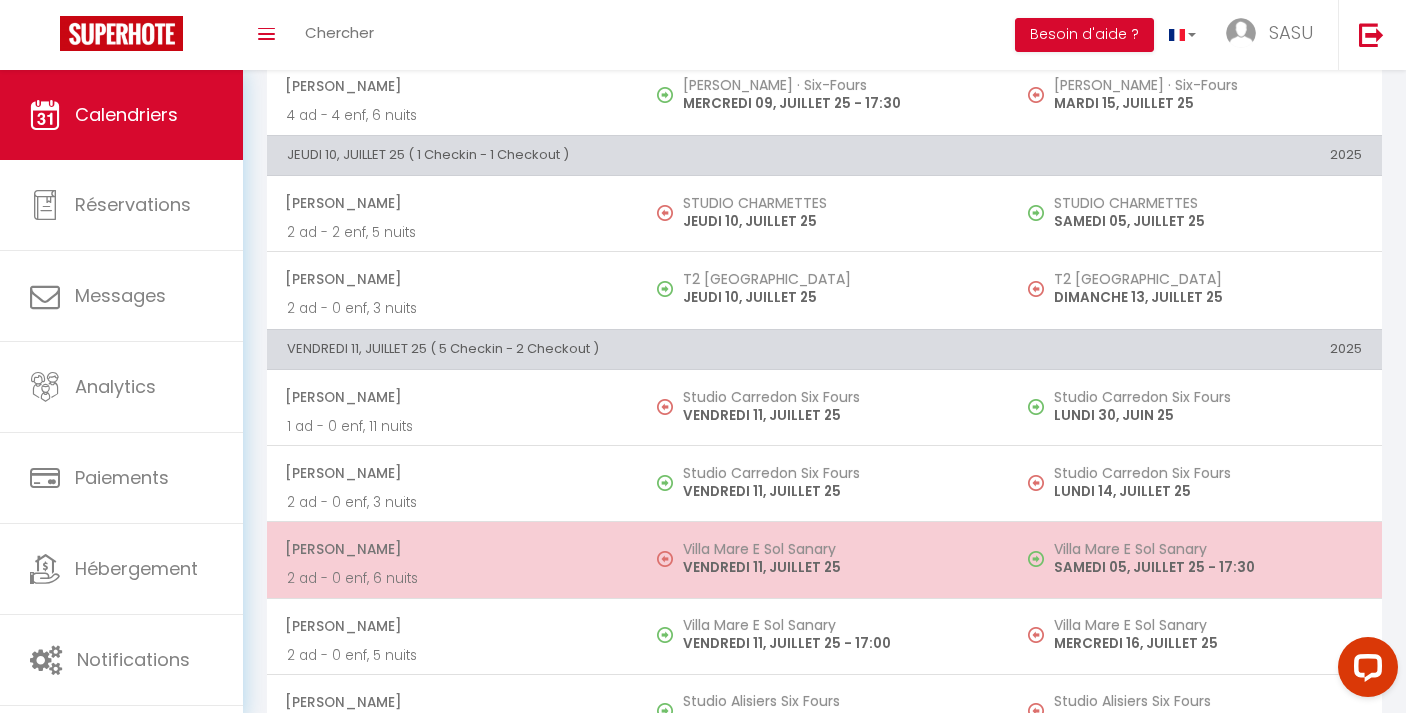 scroll, scrollTop: 1005, scrollLeft: 0, axis: vertical 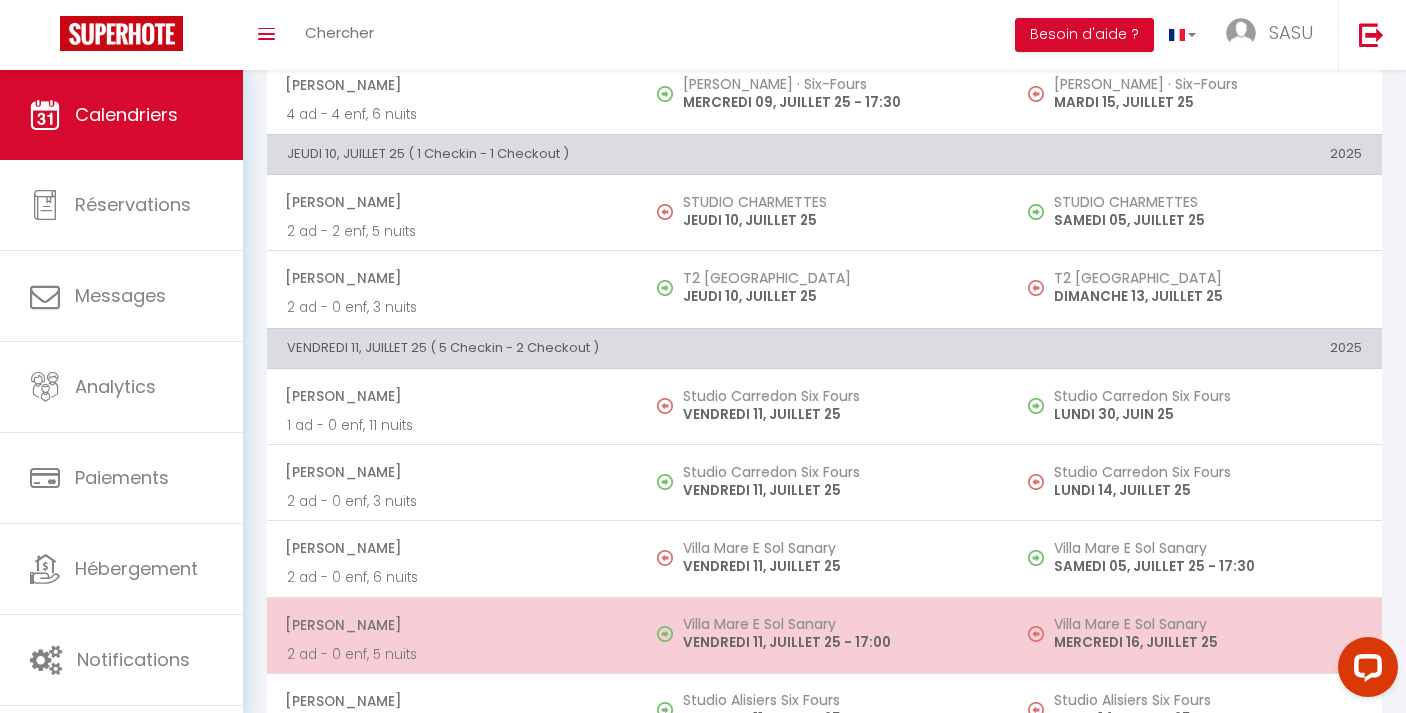 click on "VENDREDI 11, JUILLET 25
- 17:00" at bounding box center (837, 642) 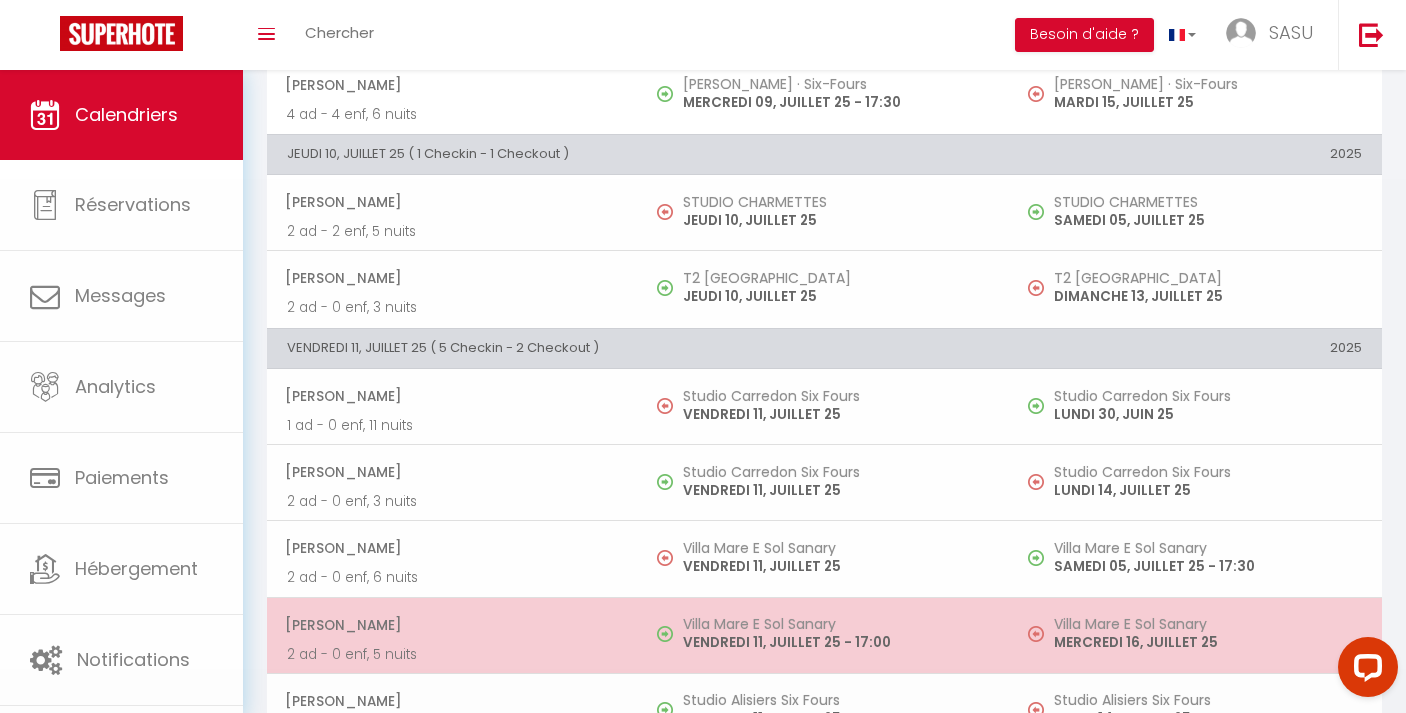 click on "VENDREDI 11, JUILLET 25
- 17:00" at bounding box center (837, 642) 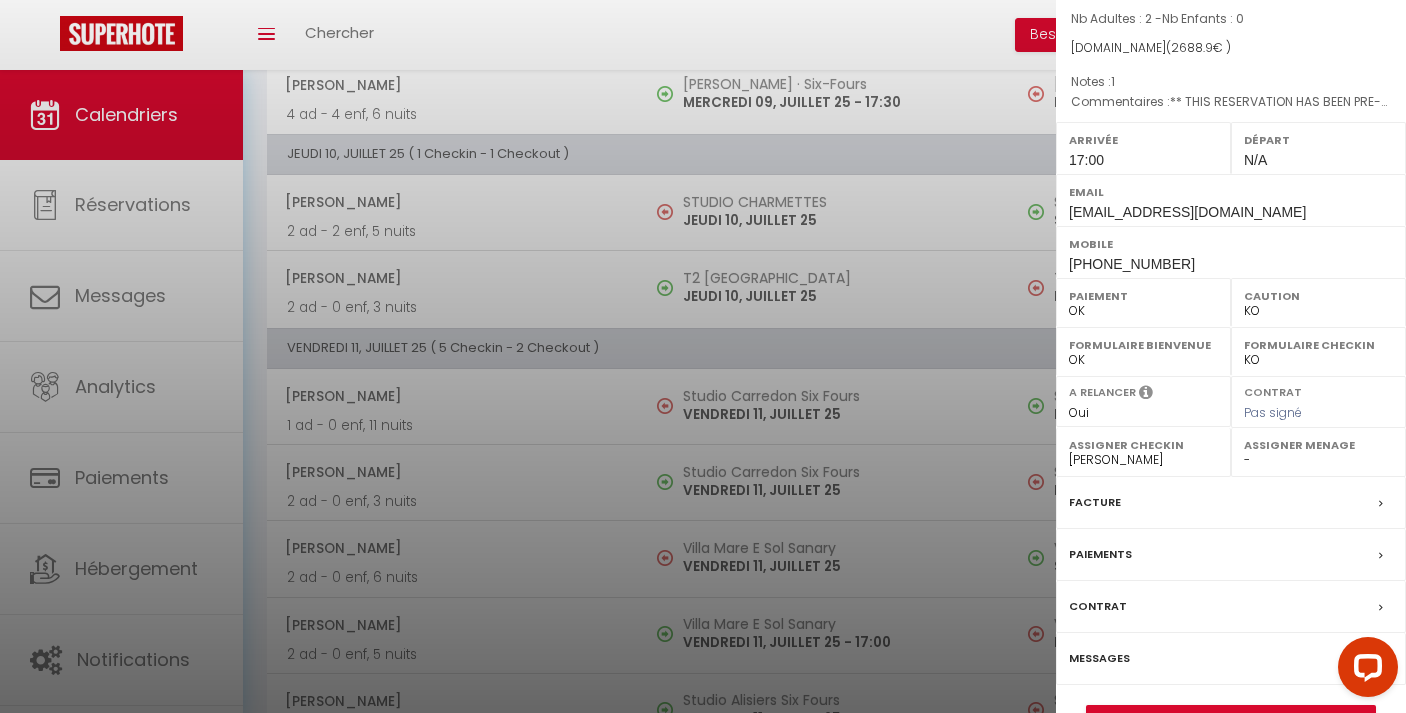 scroll, scrollTop: 251, scrollLeft: 0, axis: vertical 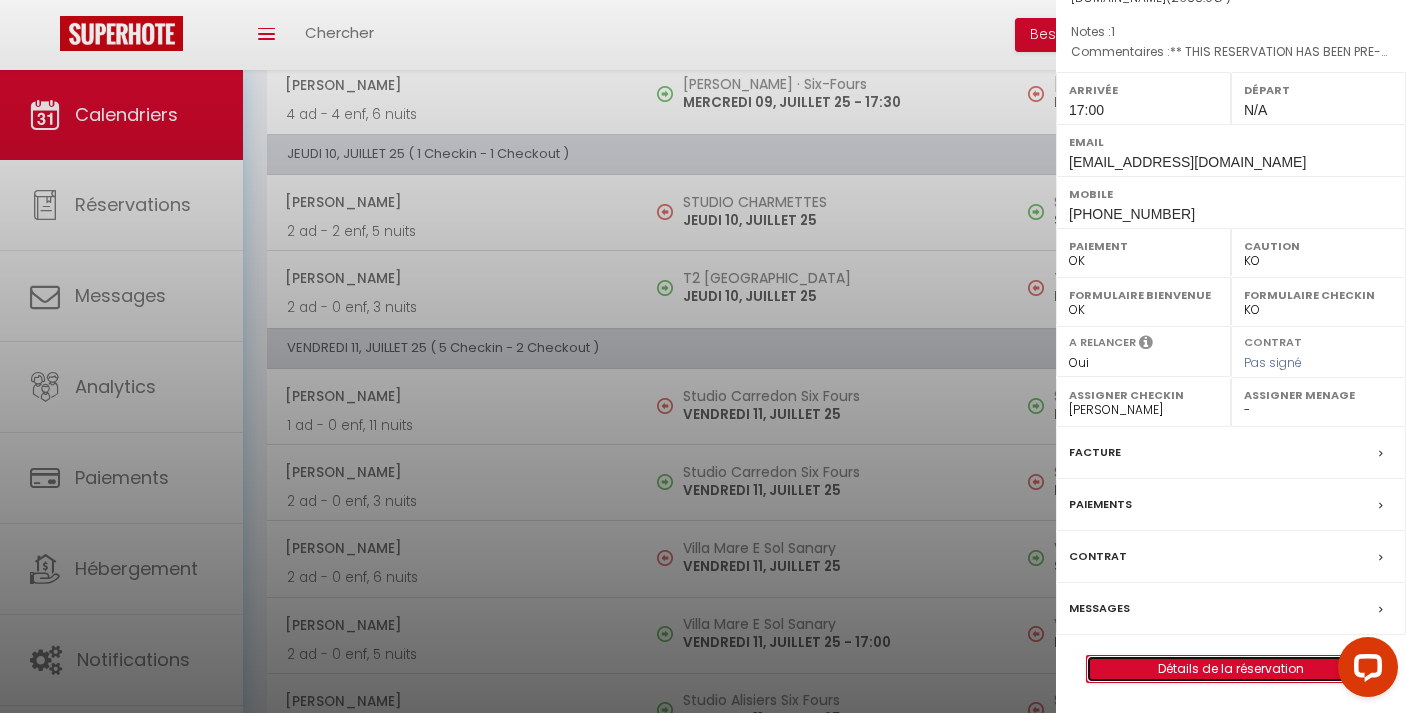 click on "Détails de la réservation" at bounding box center (1231, 669) 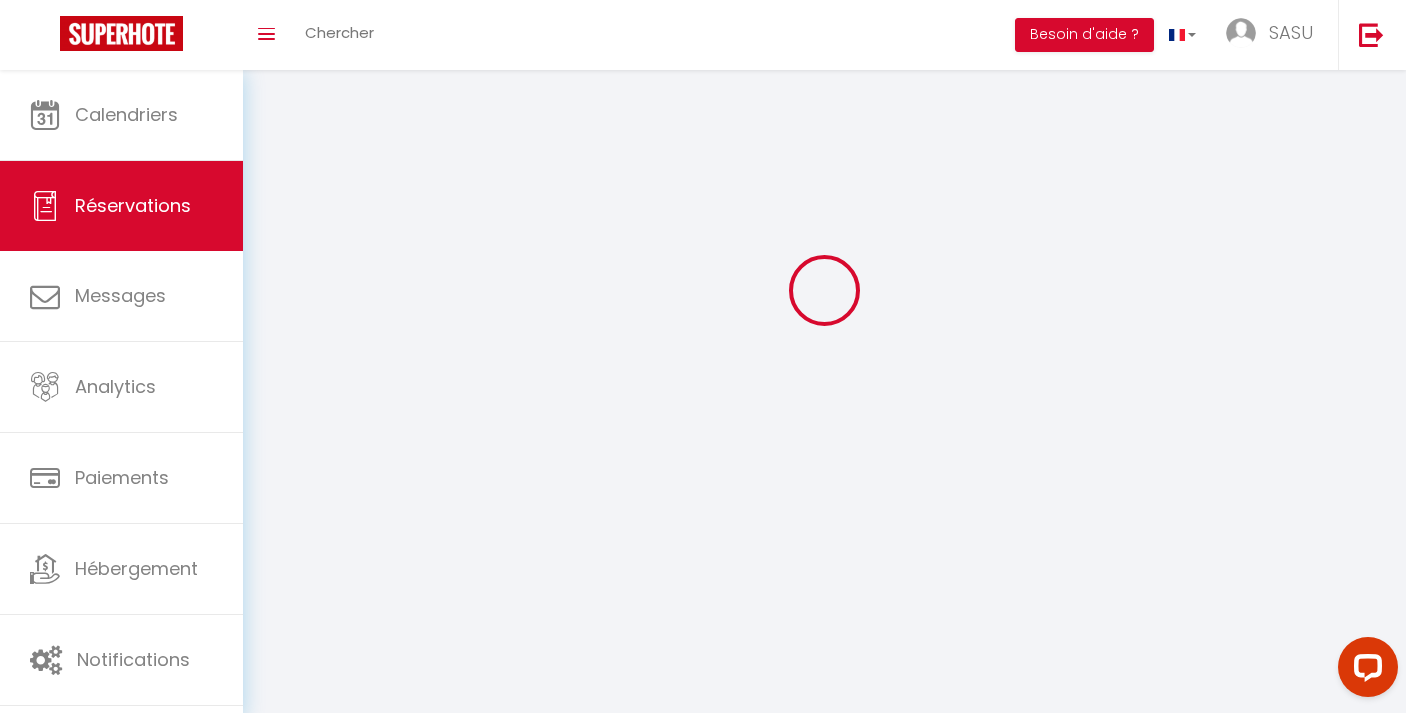 scroll, scrollTop: 0, scrollLeft: 0, axis: both 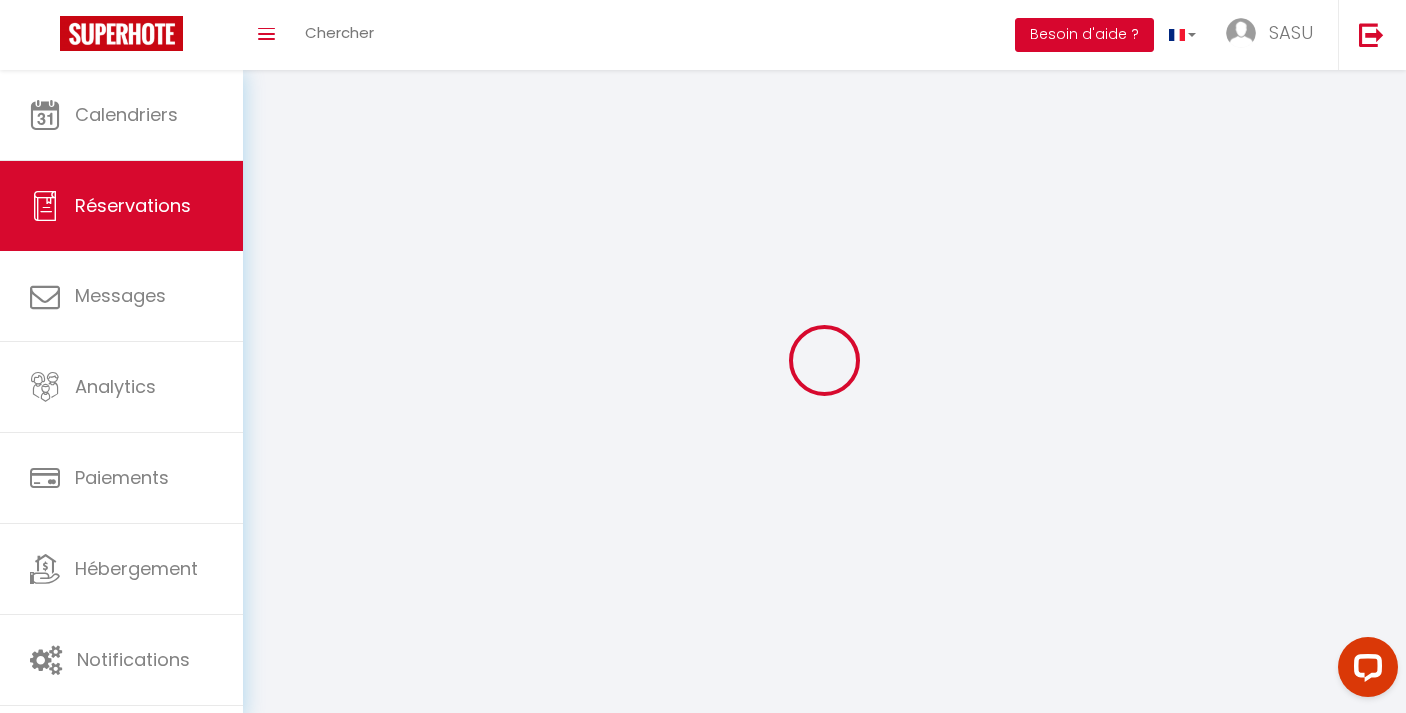 select 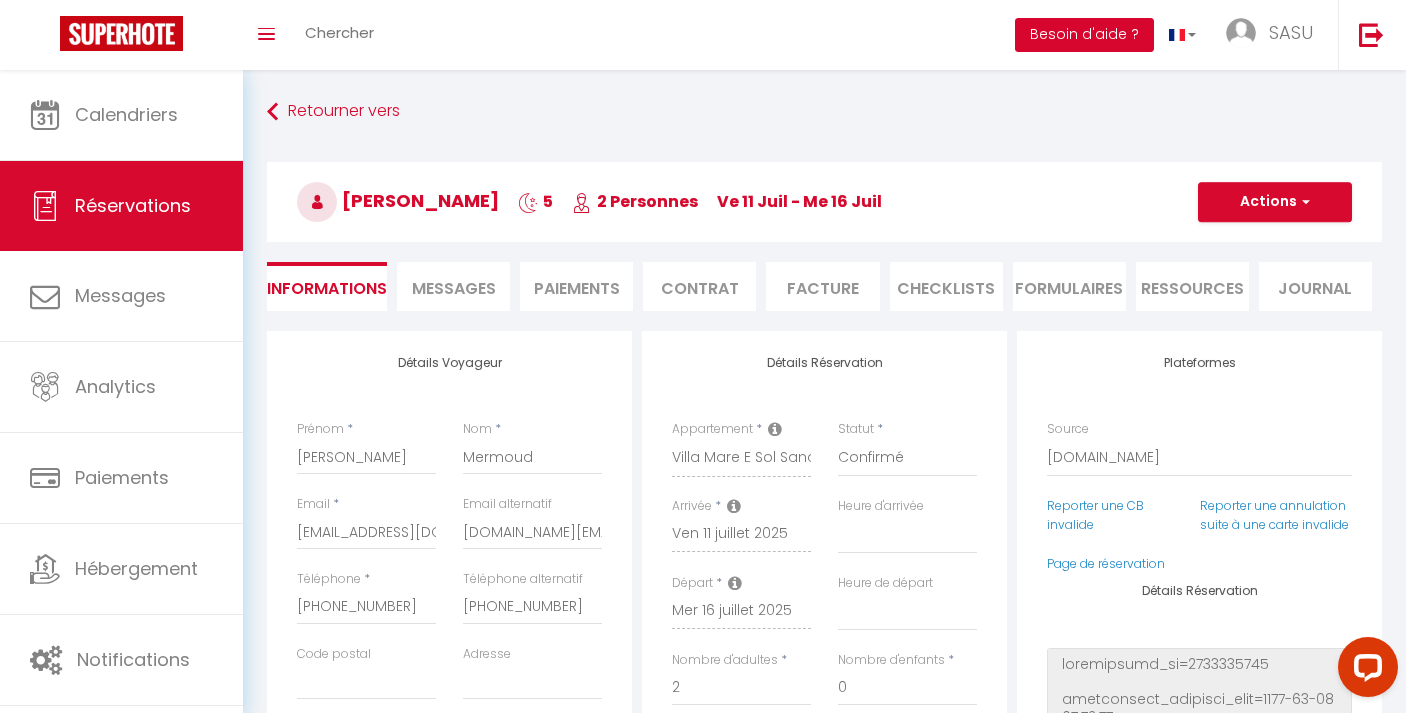 type on "220" 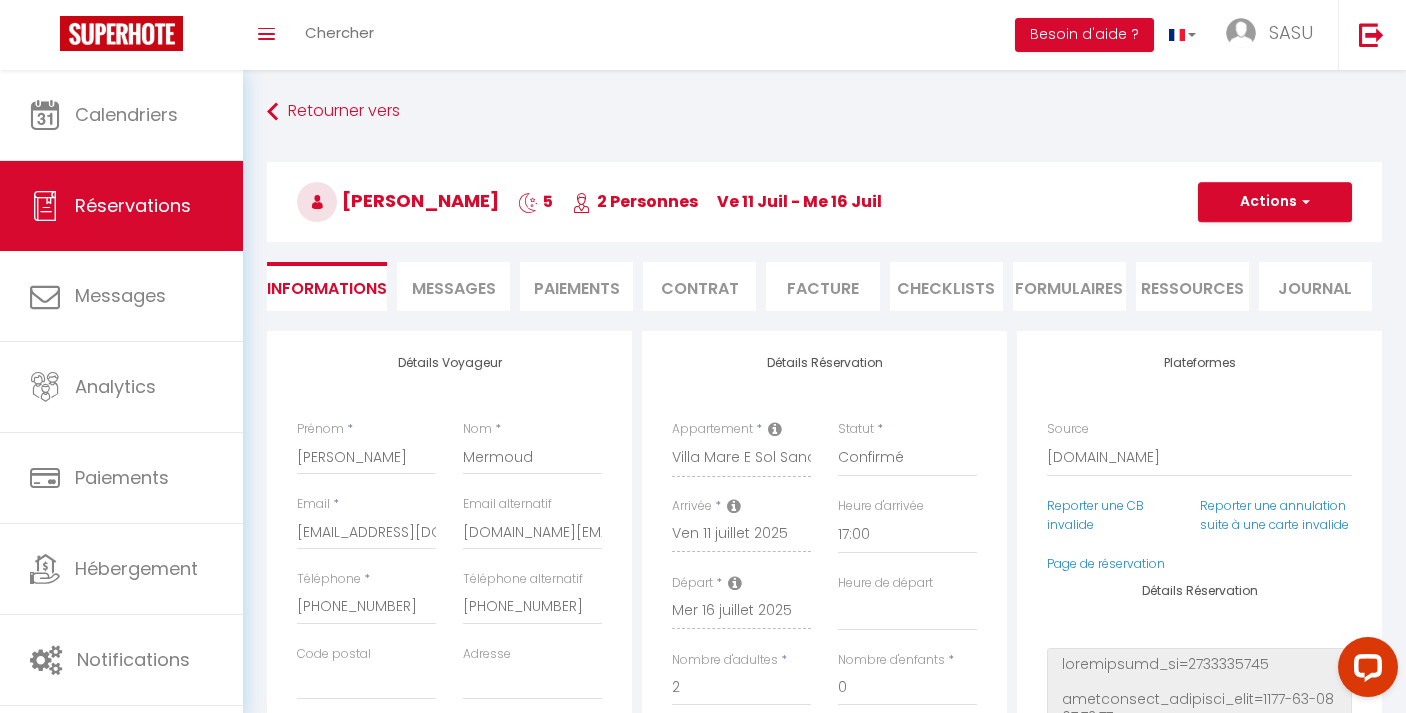 click on "Messages" at bounding box center (454, 288) 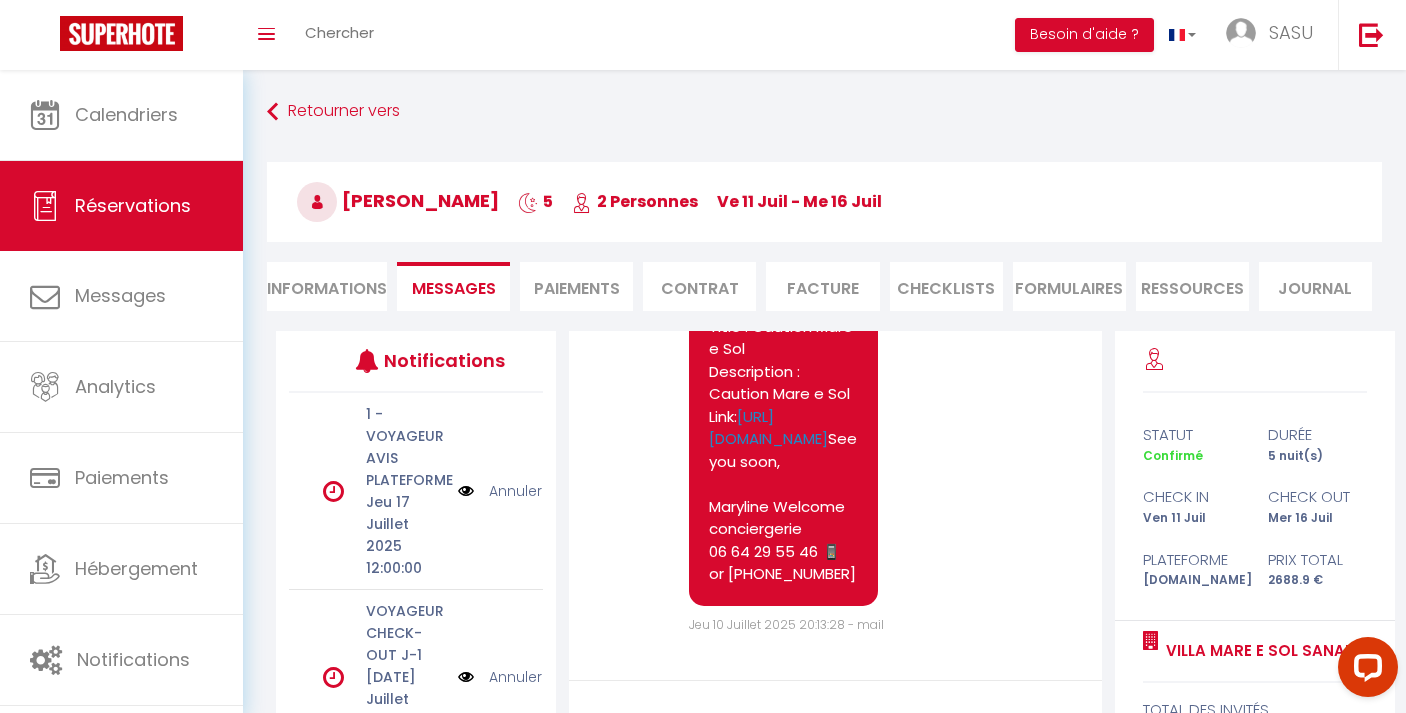 scroll, scrollTop: 4521, scrollLeft: 0, axis: vertical 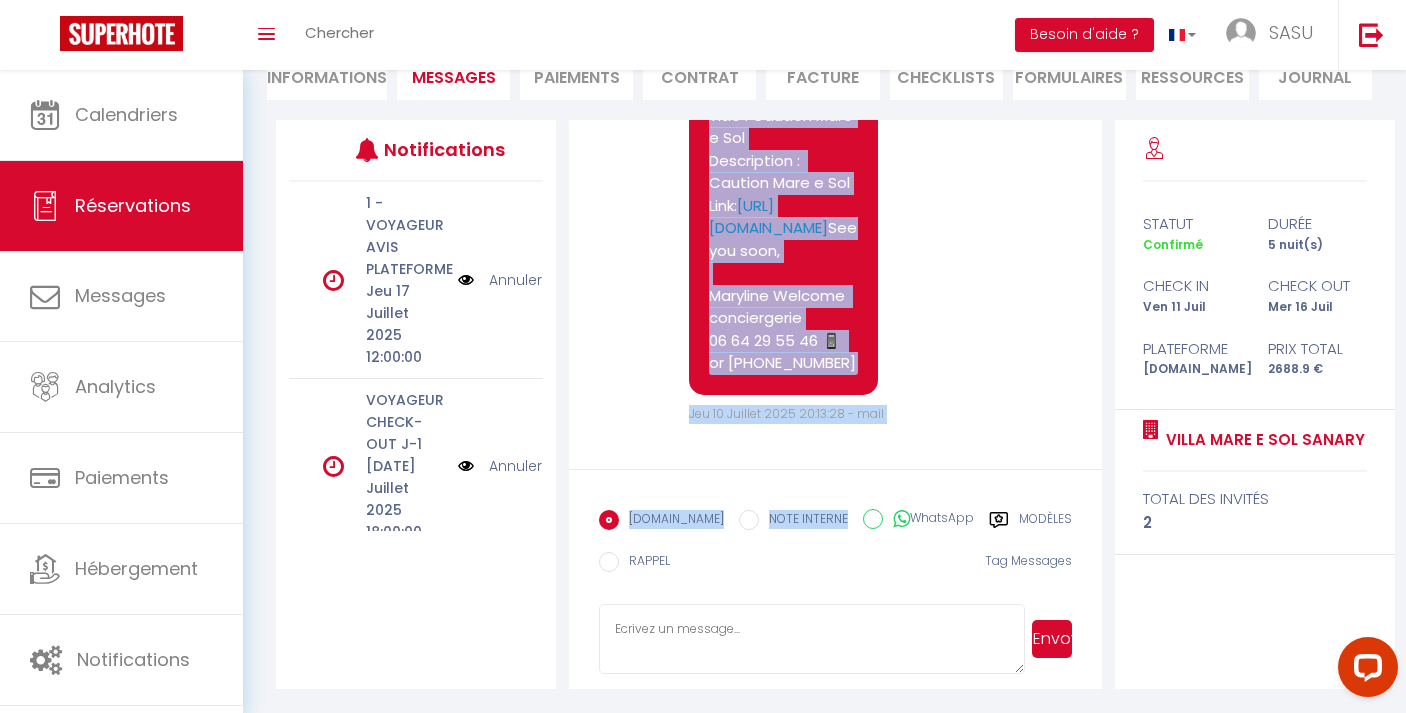drag, startPoint x: 710, startPoint y: 476, endPoint x: 827, endPoint y: 345, distance: 175.64168 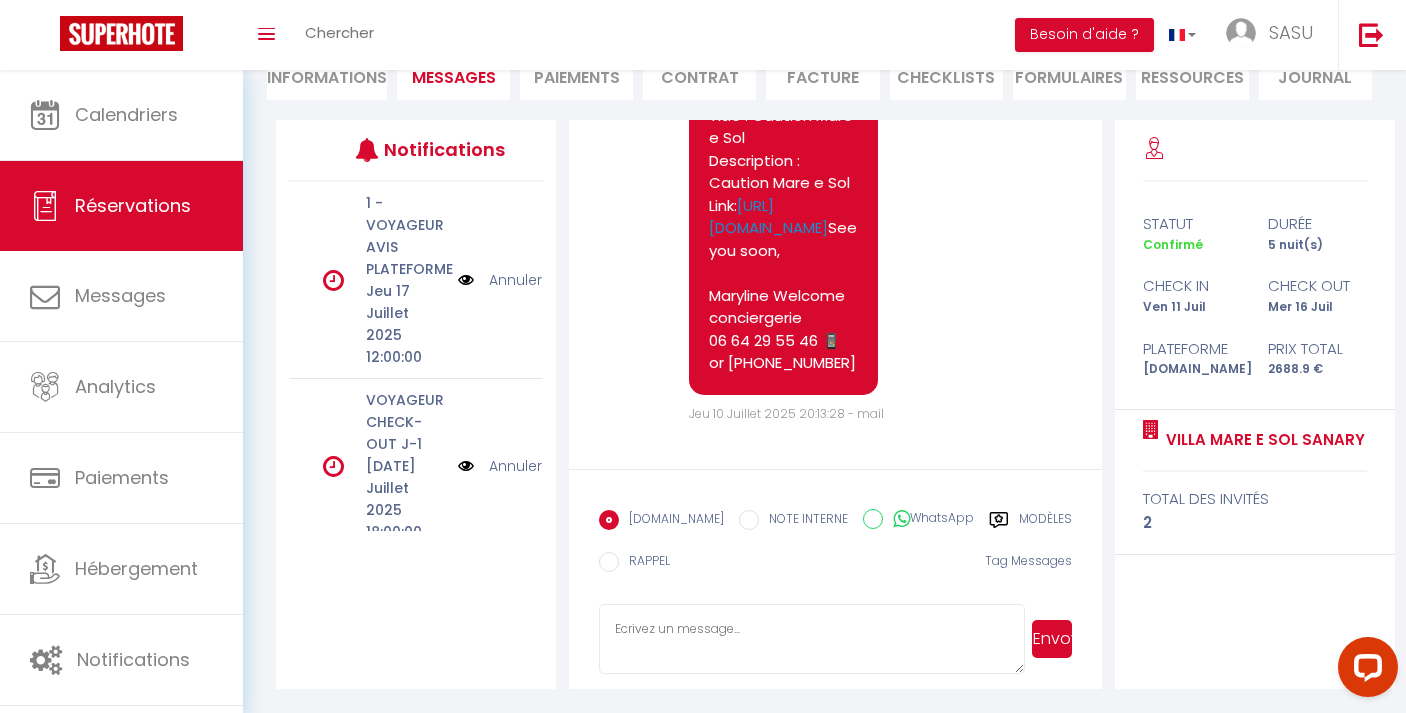 click on "WhatsApp" at bounding box center (928, 520) 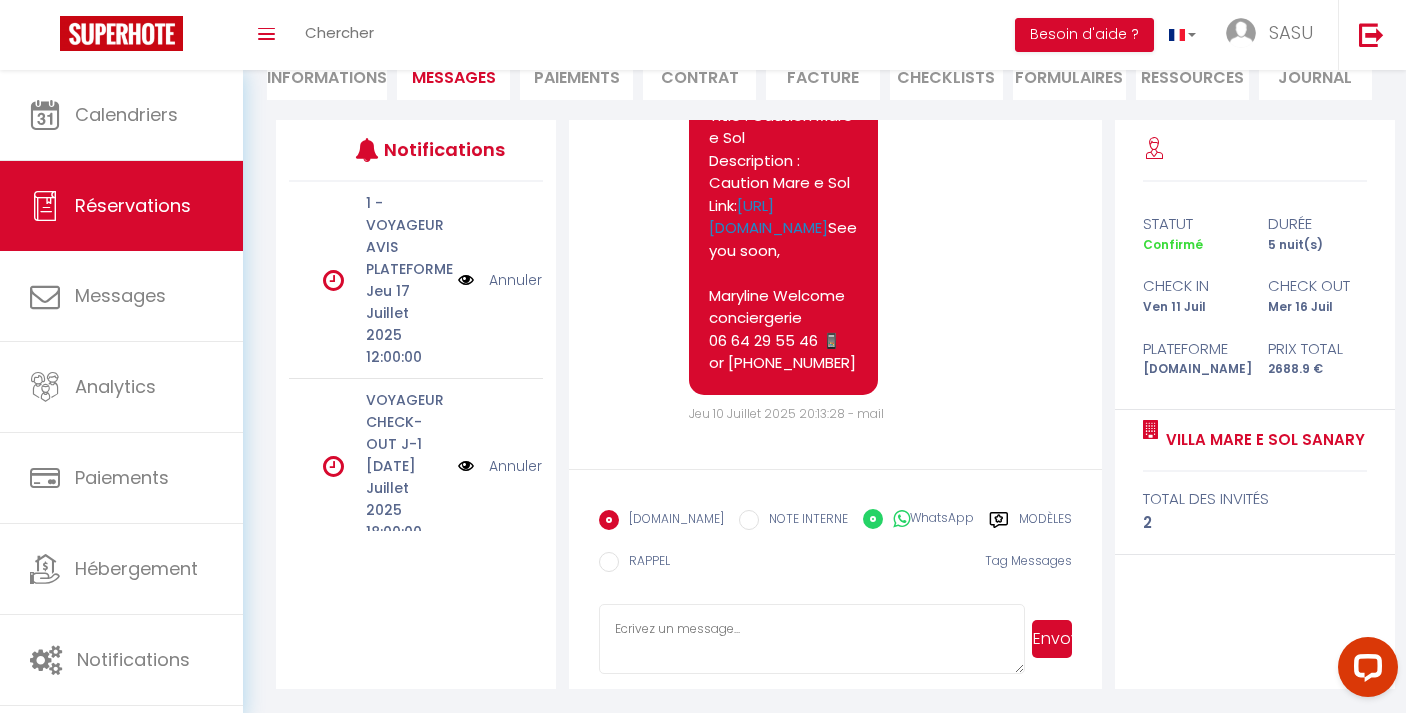 radio on "false" 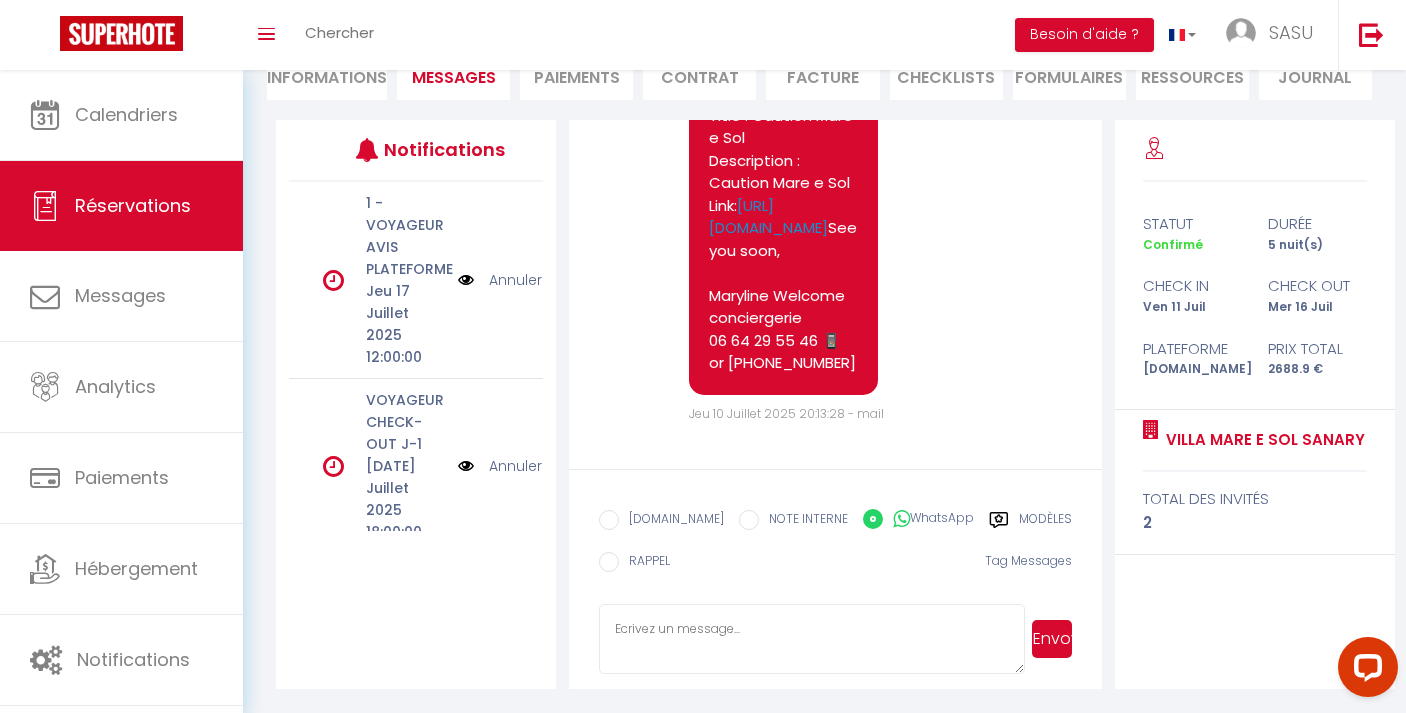 click at bounding box center [812, 639] 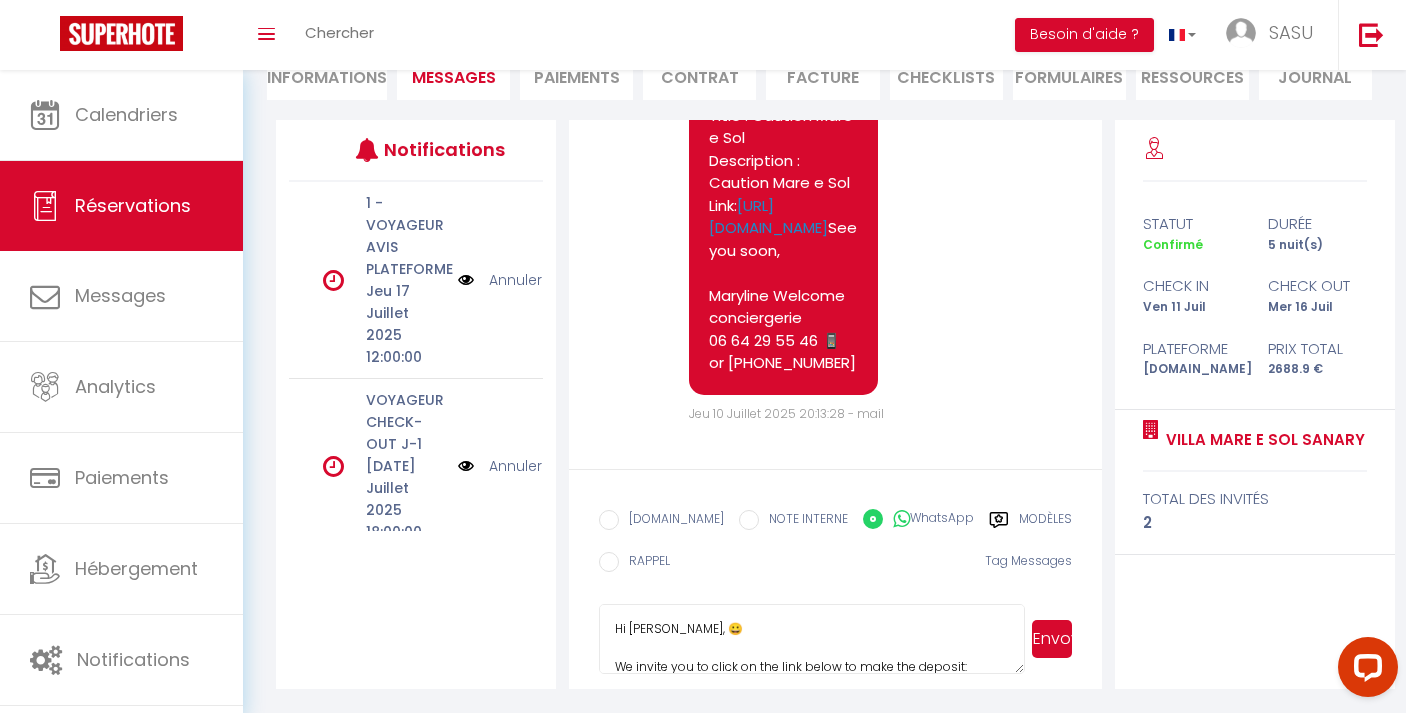 scroll, scrollTop: 172, scrollLeft: 0, axis: vertical 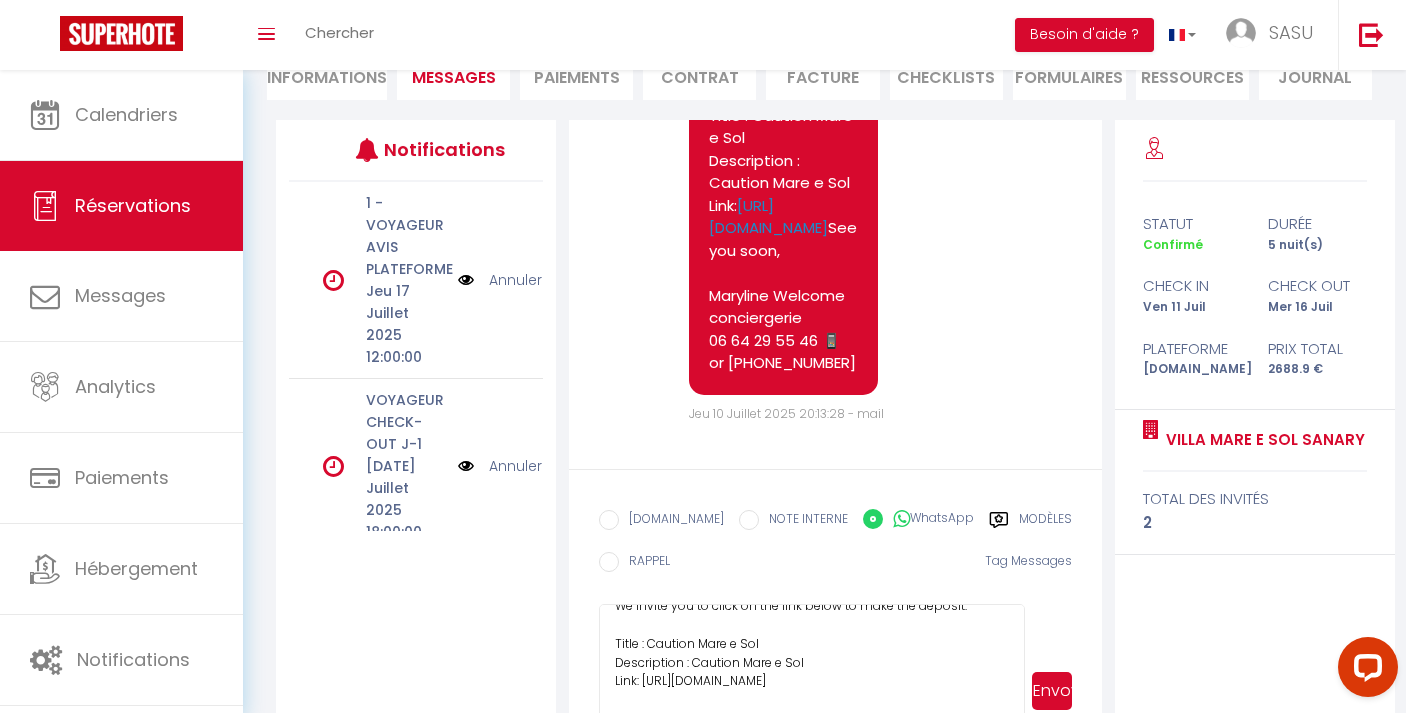 drag, startPoint x: 1015, startPoint y: 672, endPoint x: 1028, endPoint y: 800, distance: 128.65846 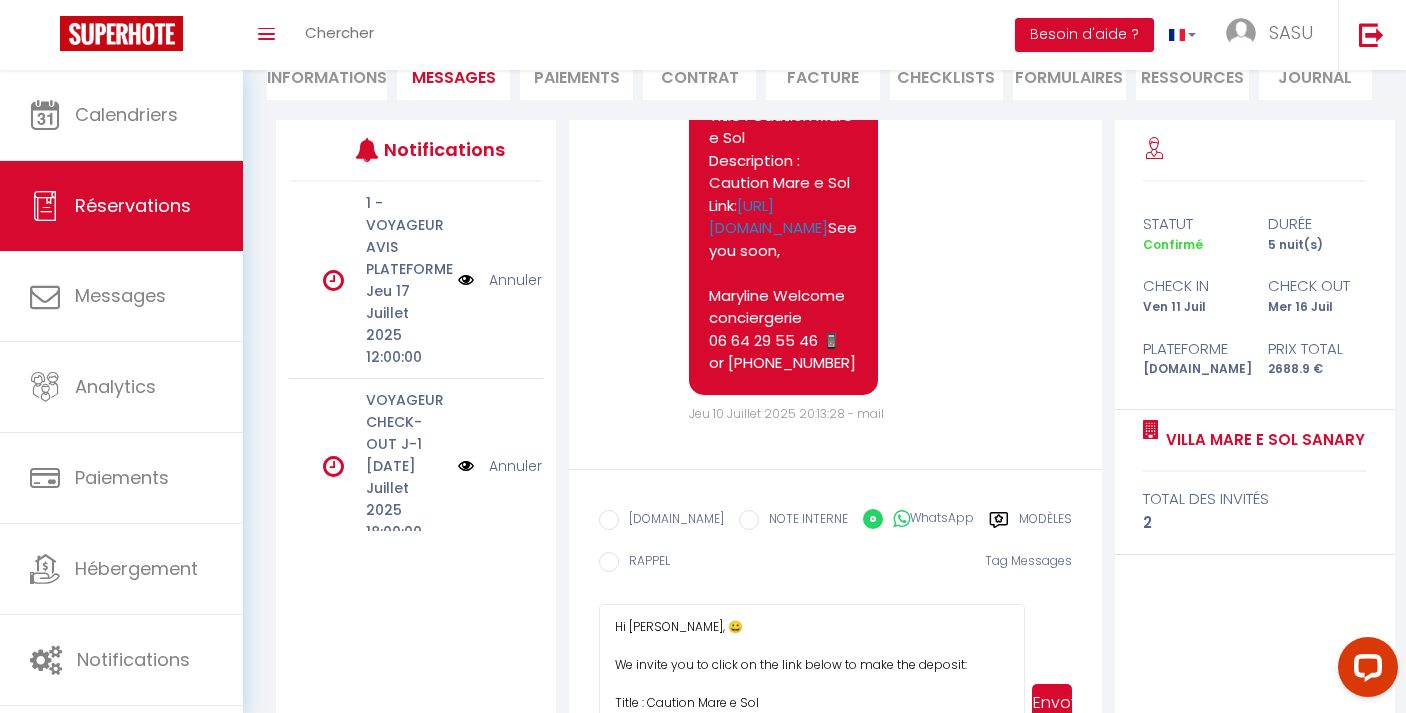 scroll, scrollTop: 0, scrollLeft: 0, axis: both 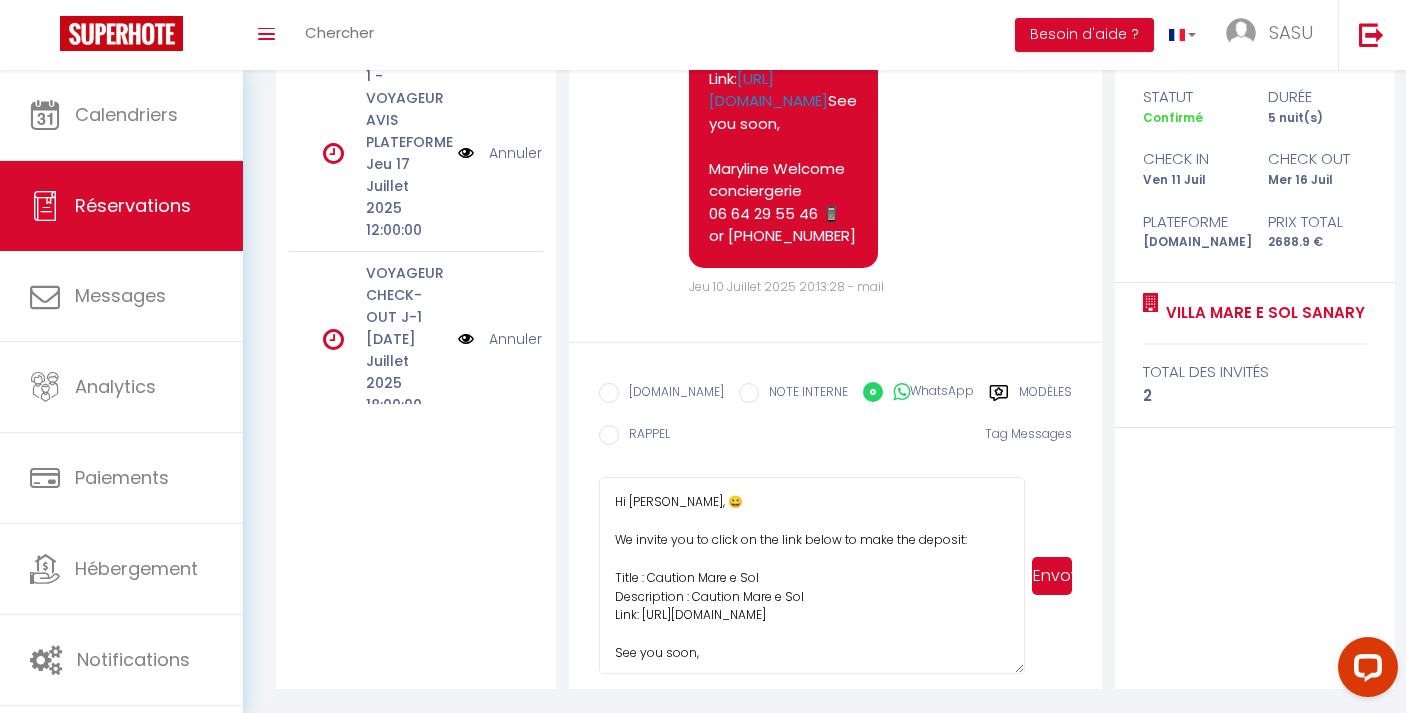 type on "Hi Anne-Claude, 😀
We invite you to click on the link below to make the deposit:
Title : Caution Mare e Sol
Description : Caution Mare e Sol
Link: https://superhote.com/applink/p/BLwWbhjP
See you soon,
Maryline Welcome conciergerie
06 64 29 55 46 📱 or +33664295546" 